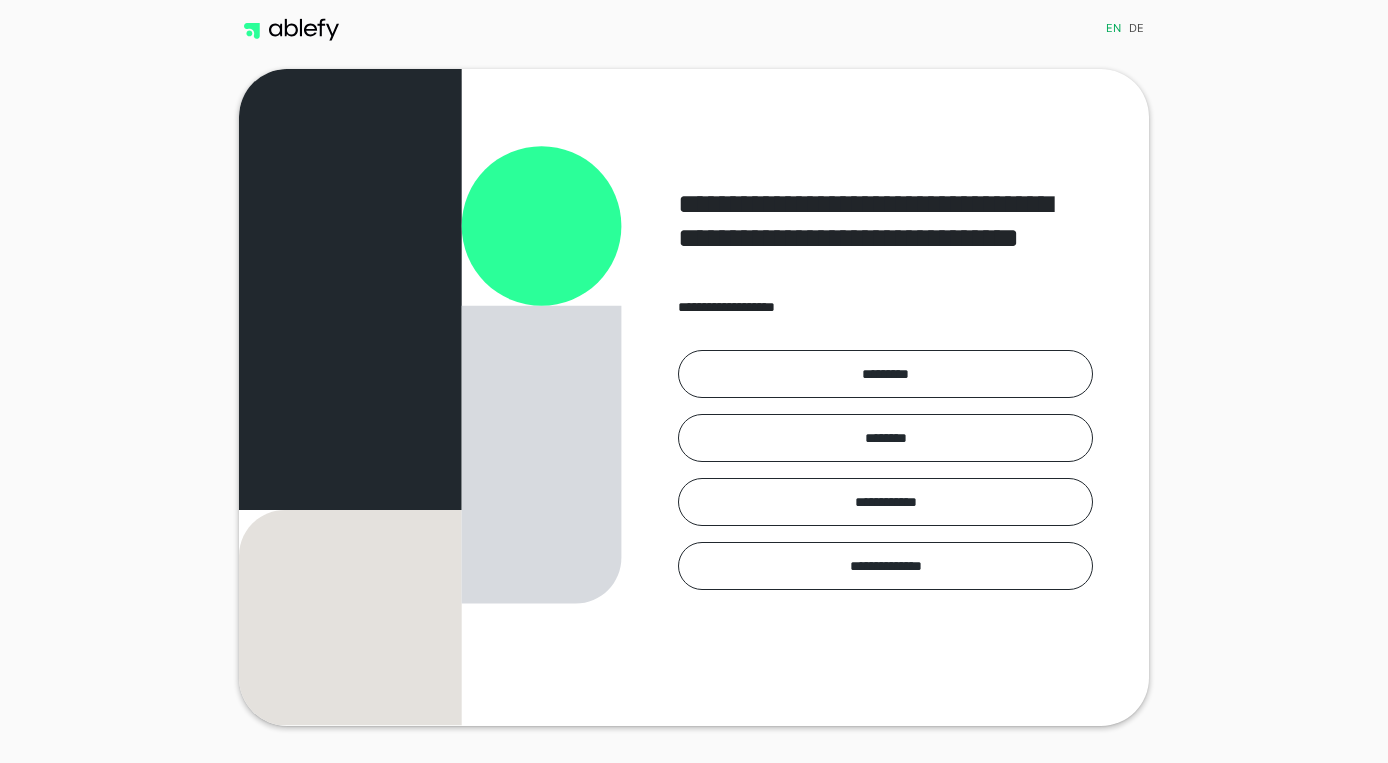 scroll, scrollTop: 0, scrollLeft: 0, axis: both 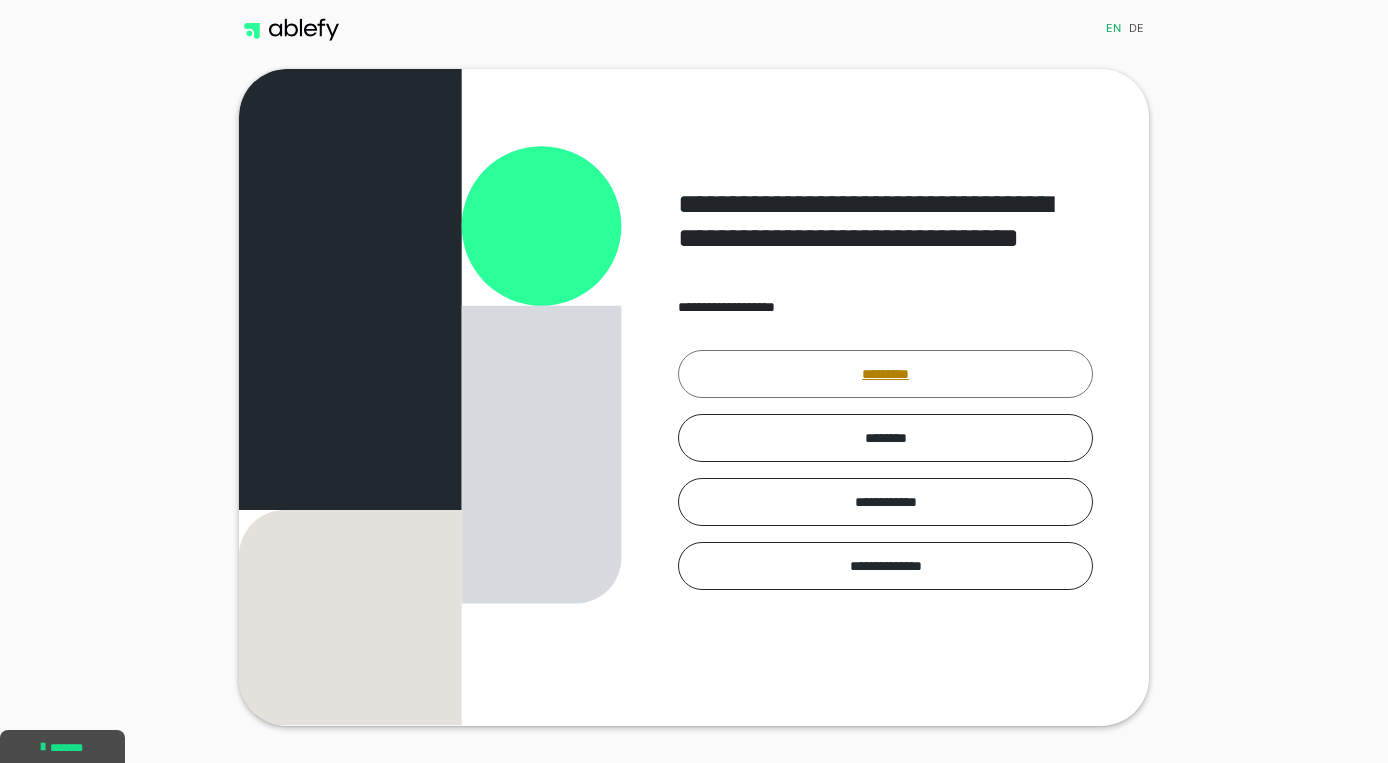 click on "*********" at bounding box center [885, 374] 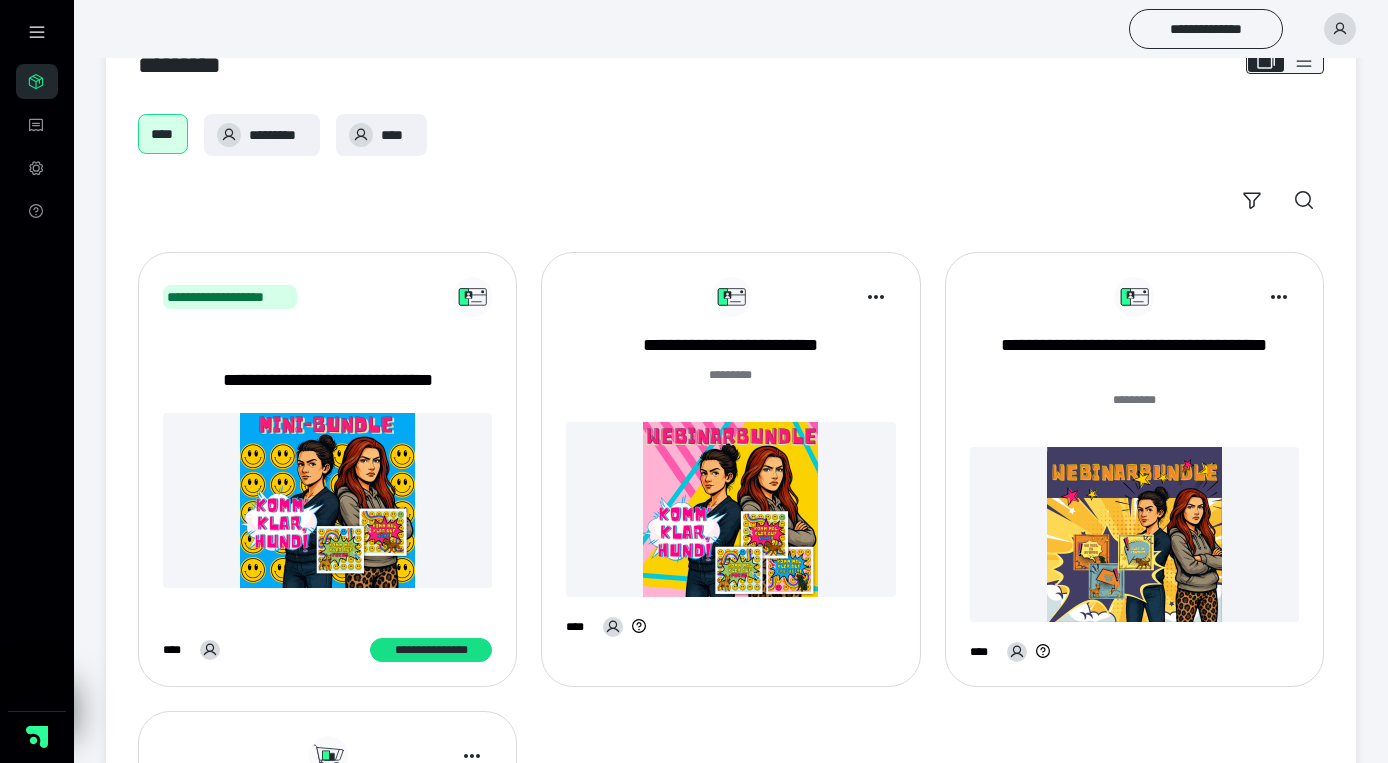scroll, scrollTop: 66, scrollLeft: 0, axis: vertical 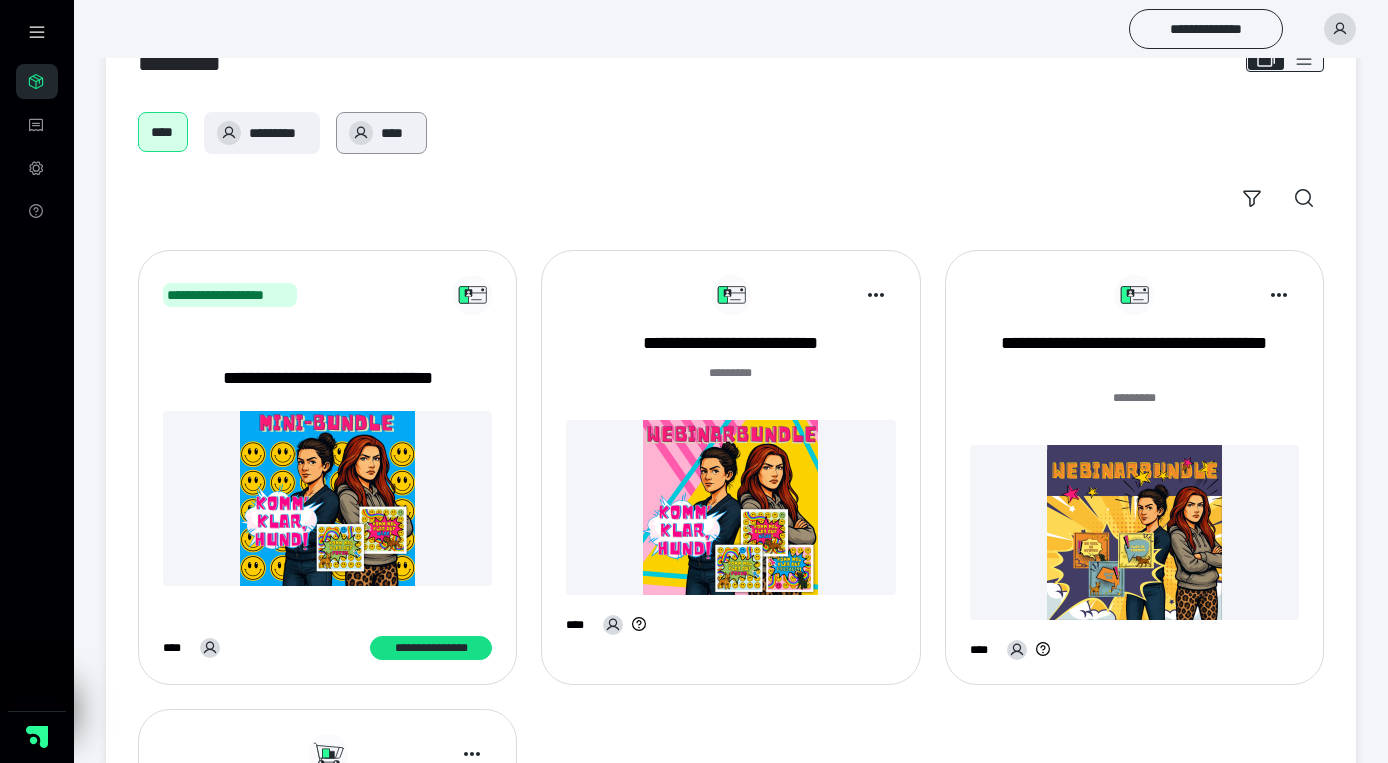 click on "****" at bounding box center [381, 133] 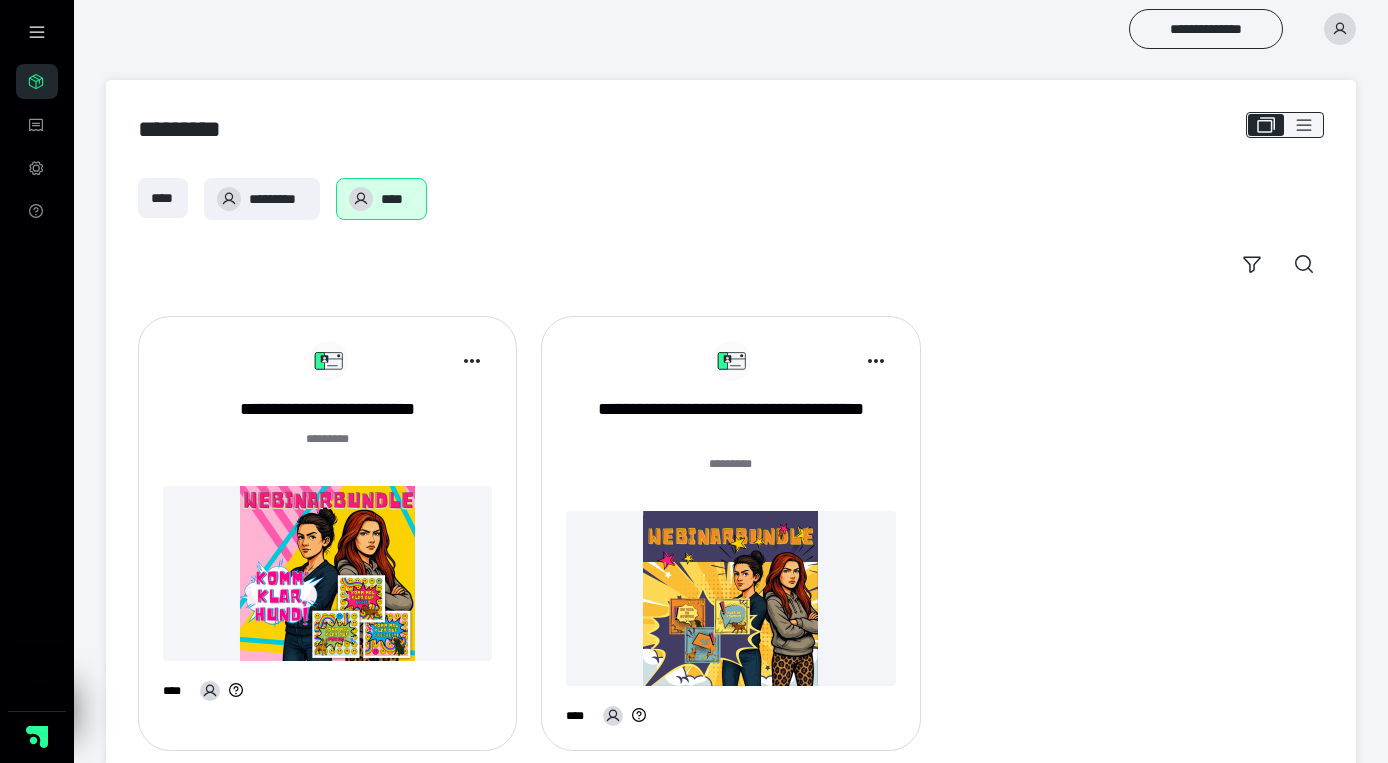 scroll, scrollTop: 45, scrollLeft: 0, axis: vertical 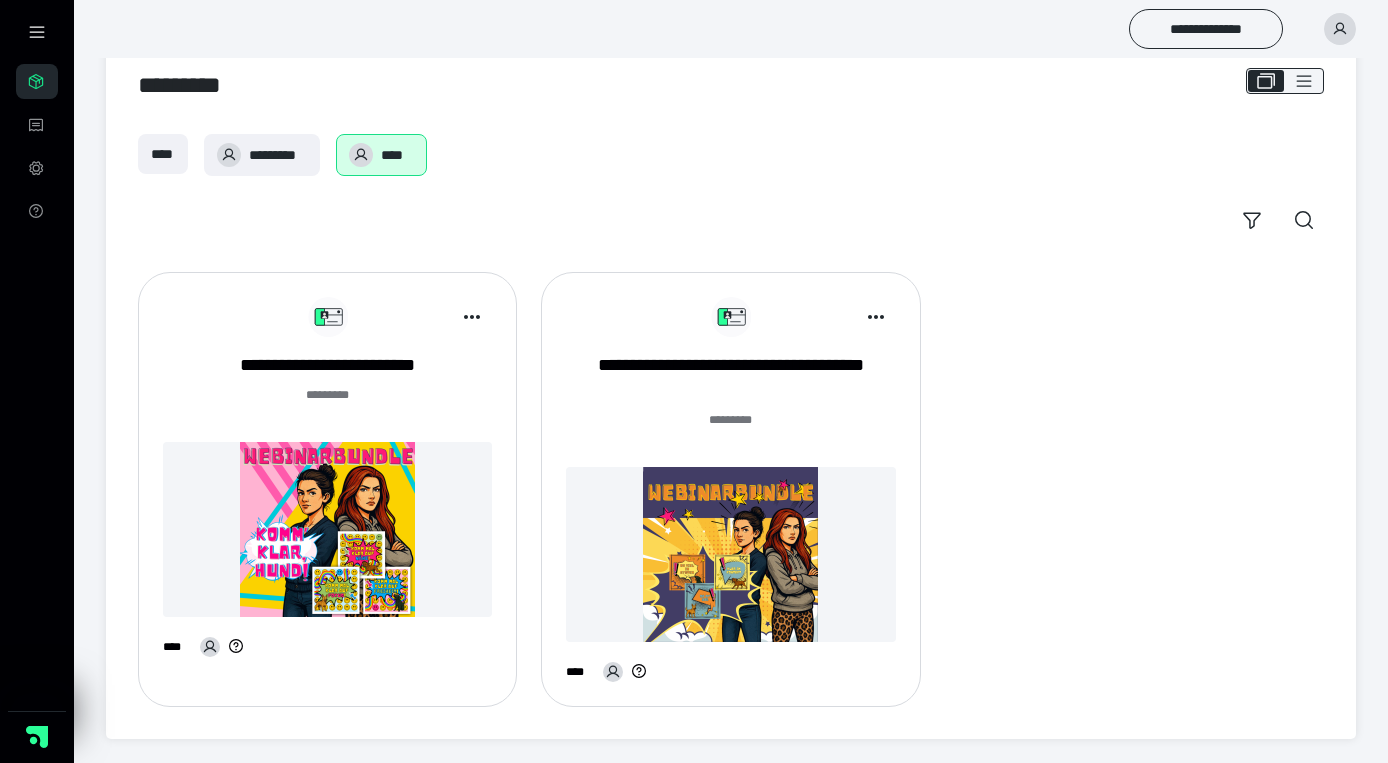 click at bounding box center [730, 554] 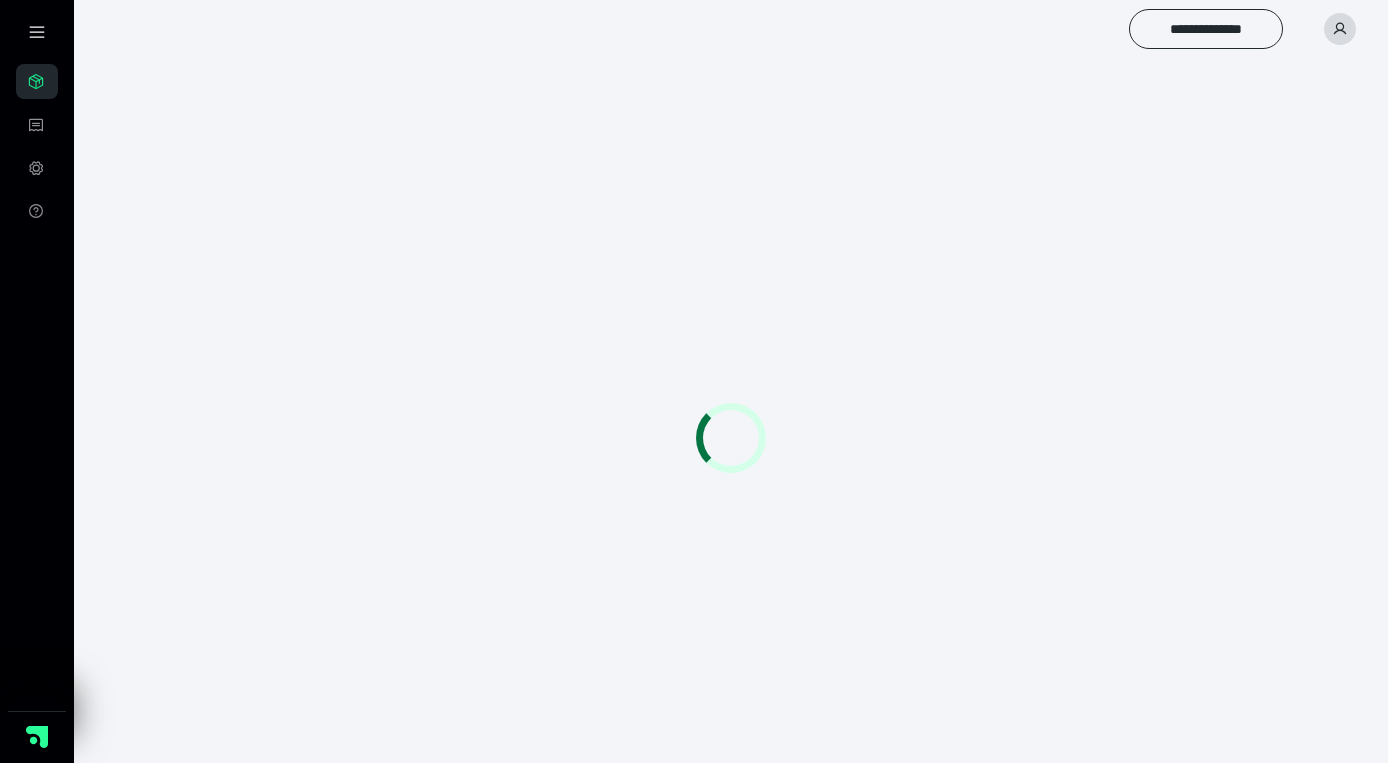 scroll, scrollTop: 0, scrollLeft: 0, axis: both 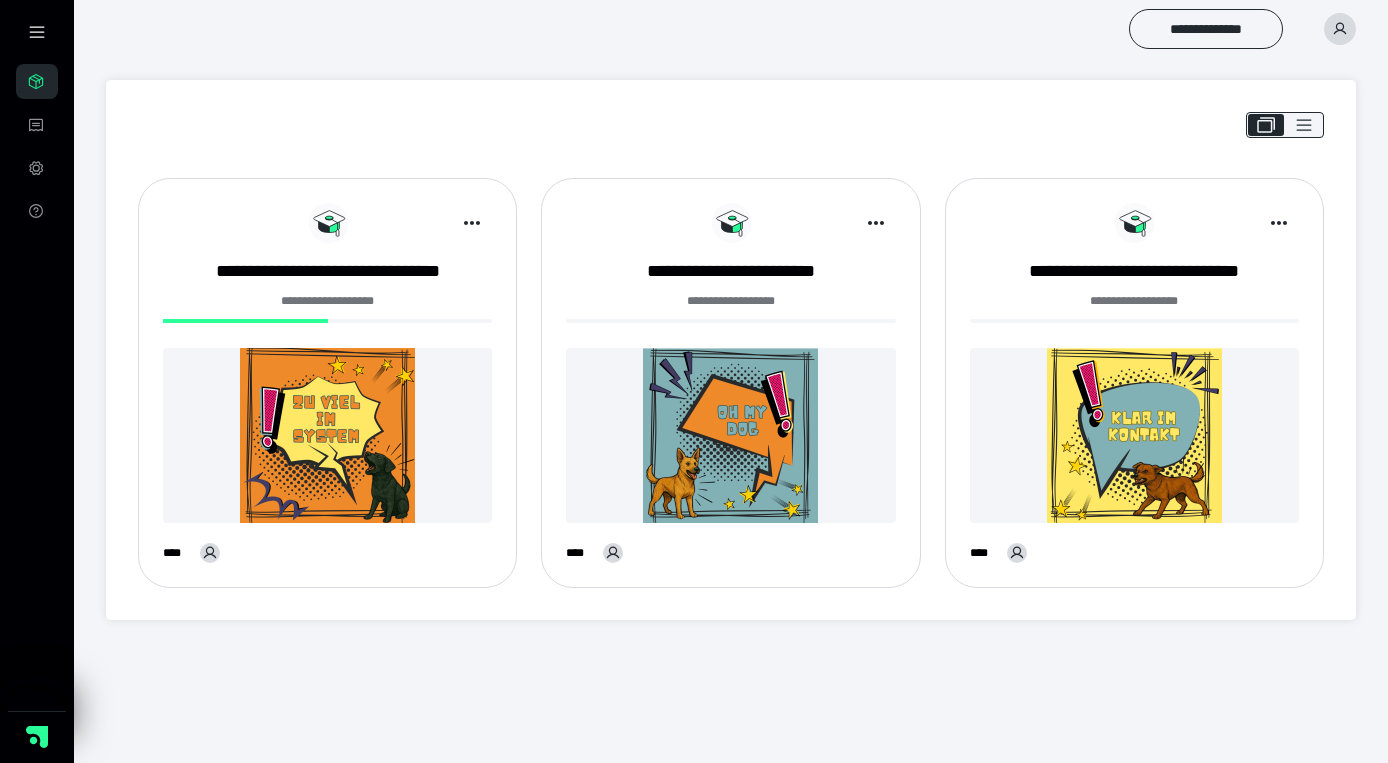 click at bounding box center [730, 435] 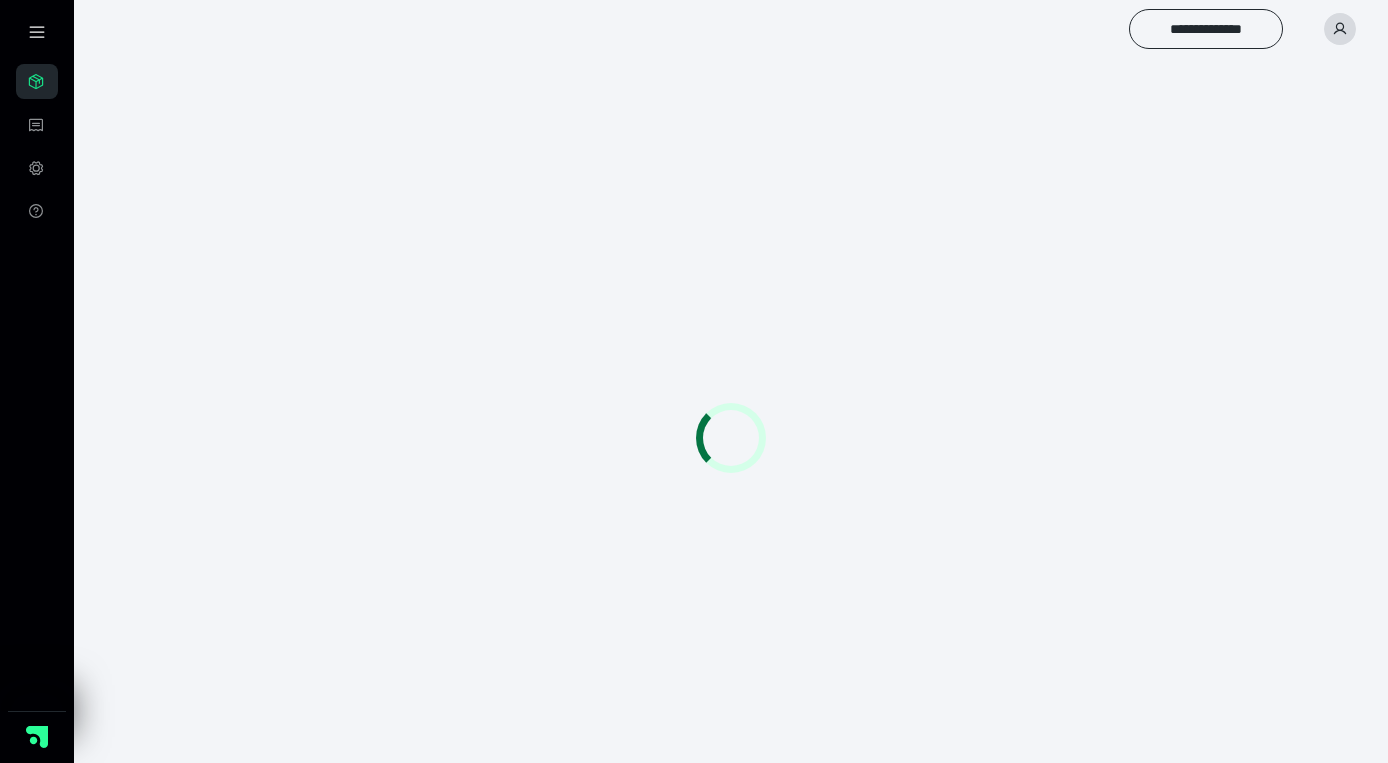 scroll, scrollTop: 0, scrollLeft: 0, axis: both 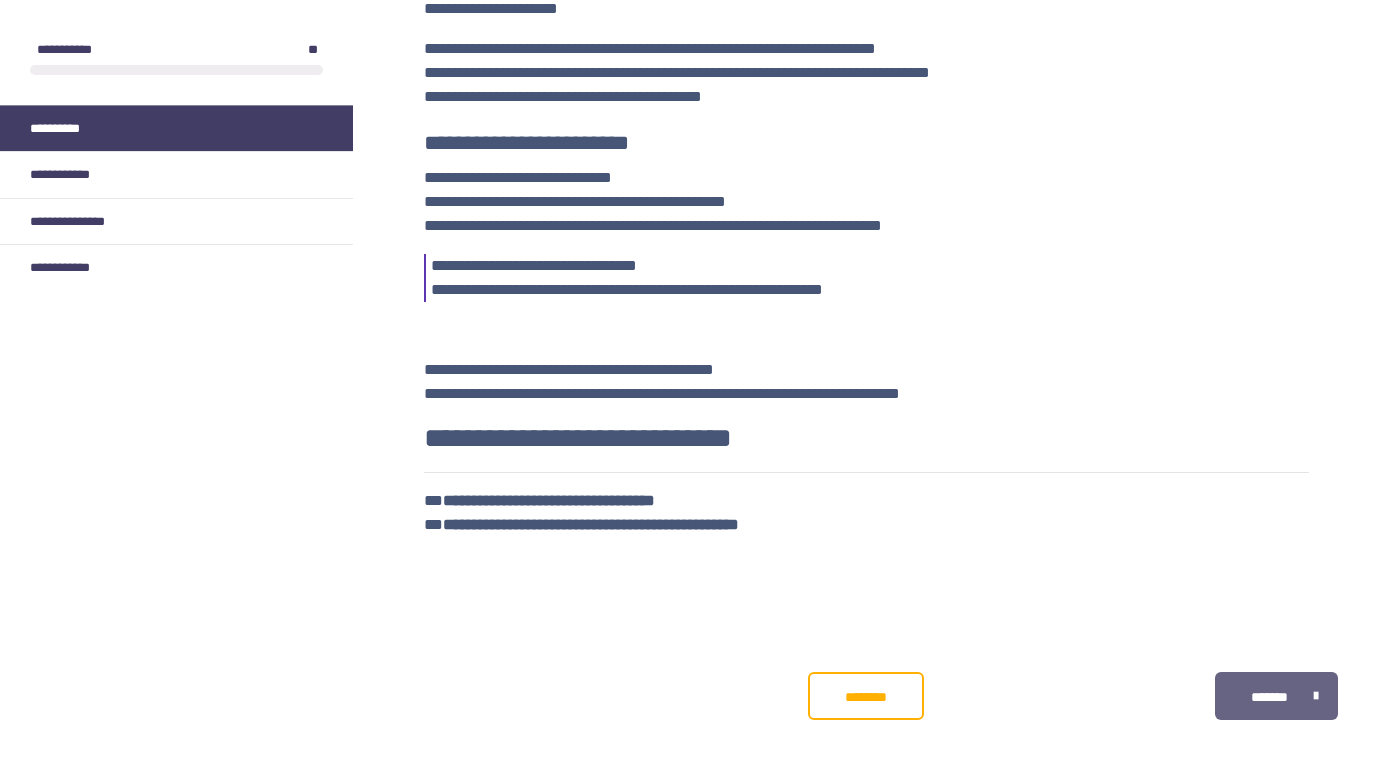 click on "*******" at bounding box center (1276, 696) 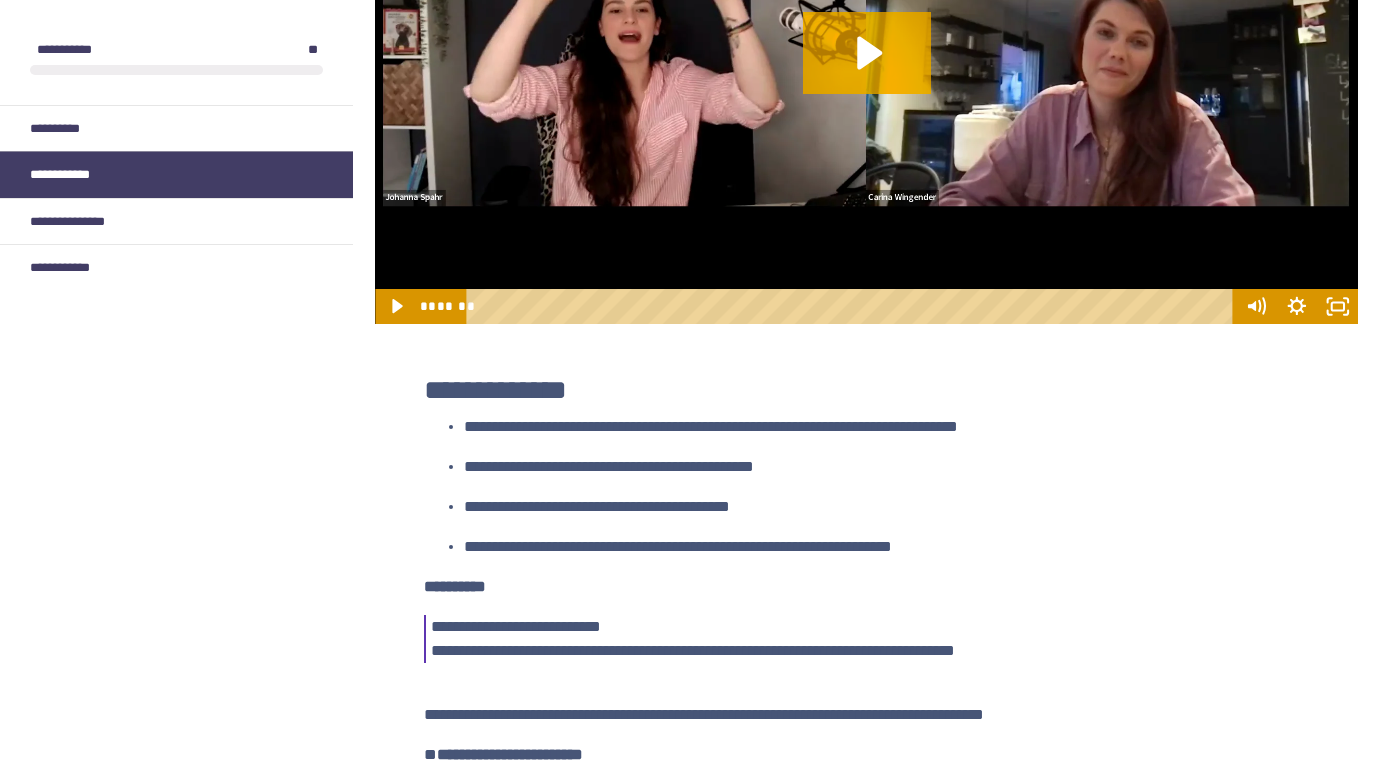 scroll, scrollTop: 735, scrollLeft: 0, axis: vertical 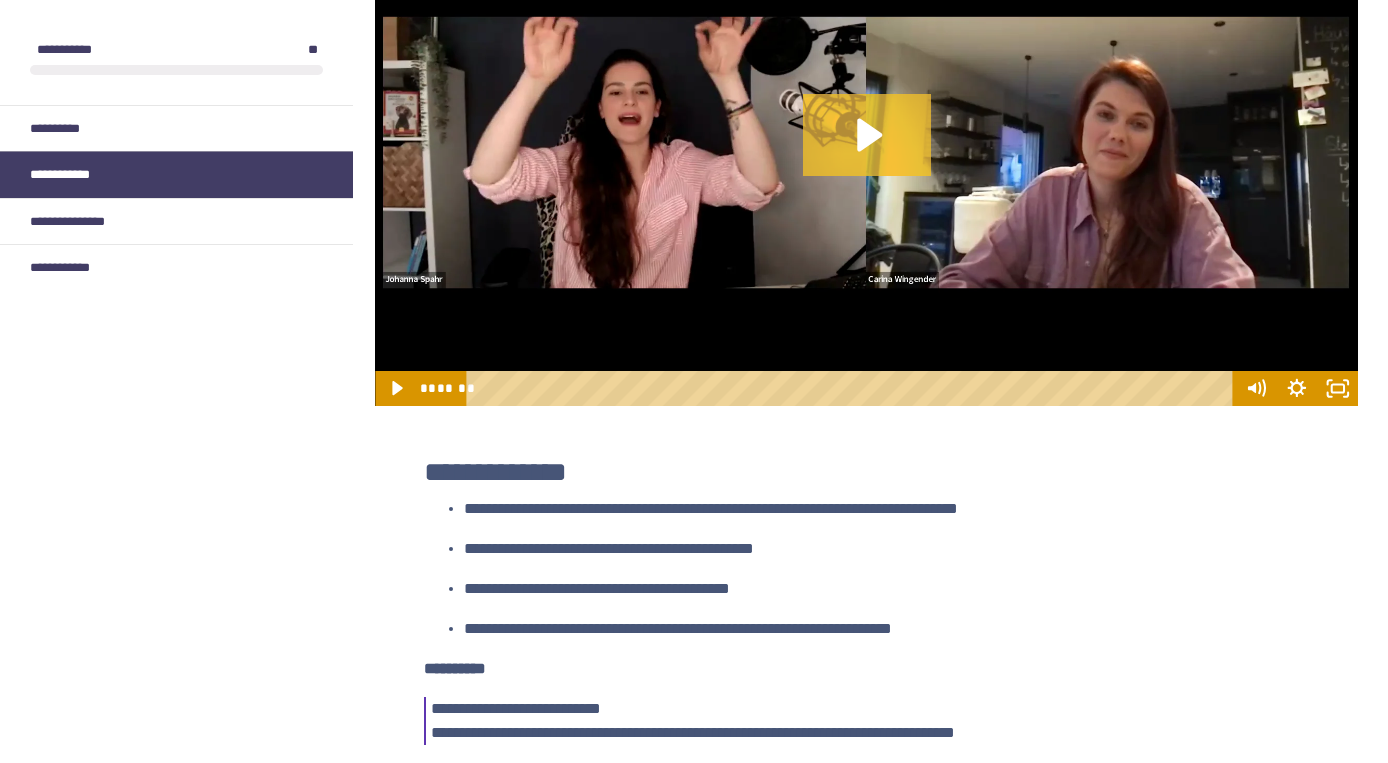 click 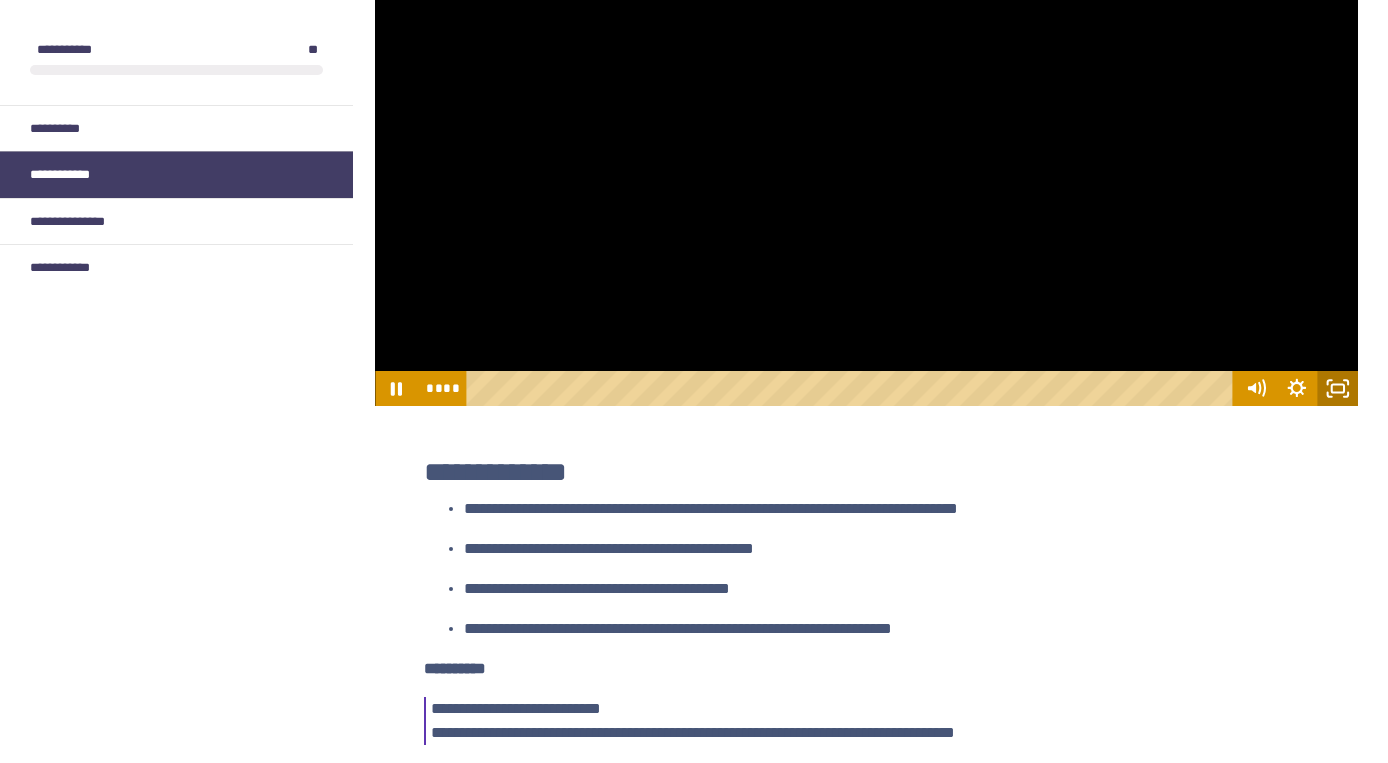click 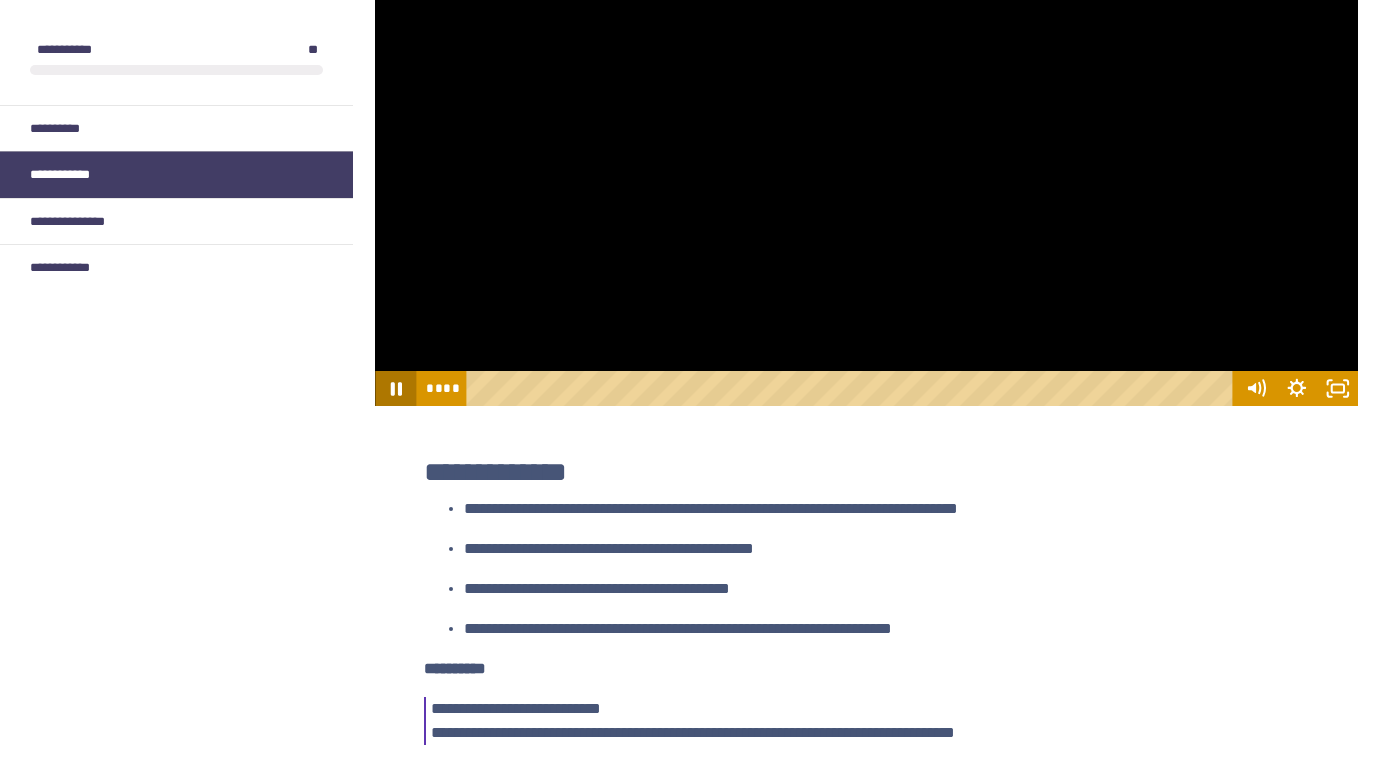 click 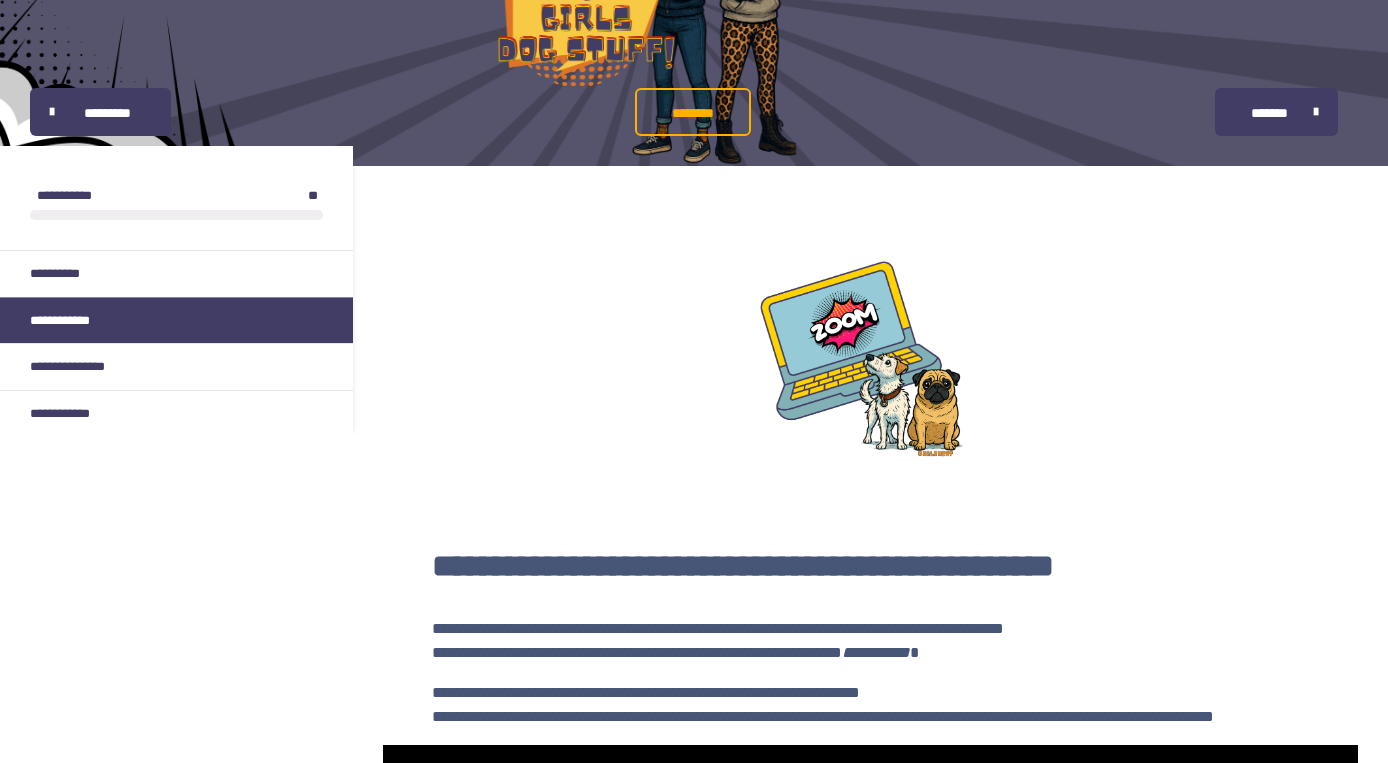 scroll, scrollTop: 134, scrollLeft: 0, axis: vertical 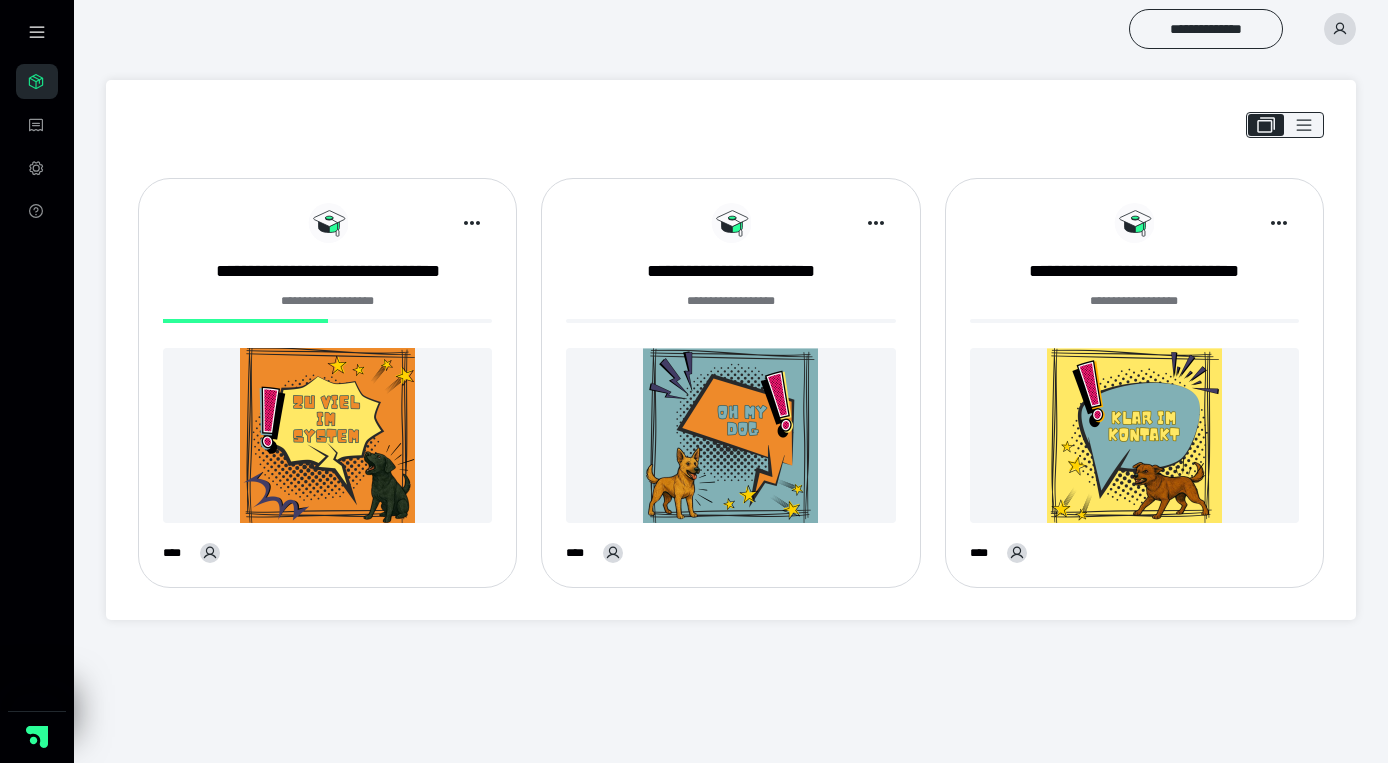 click at bounding box center (1134, 435) 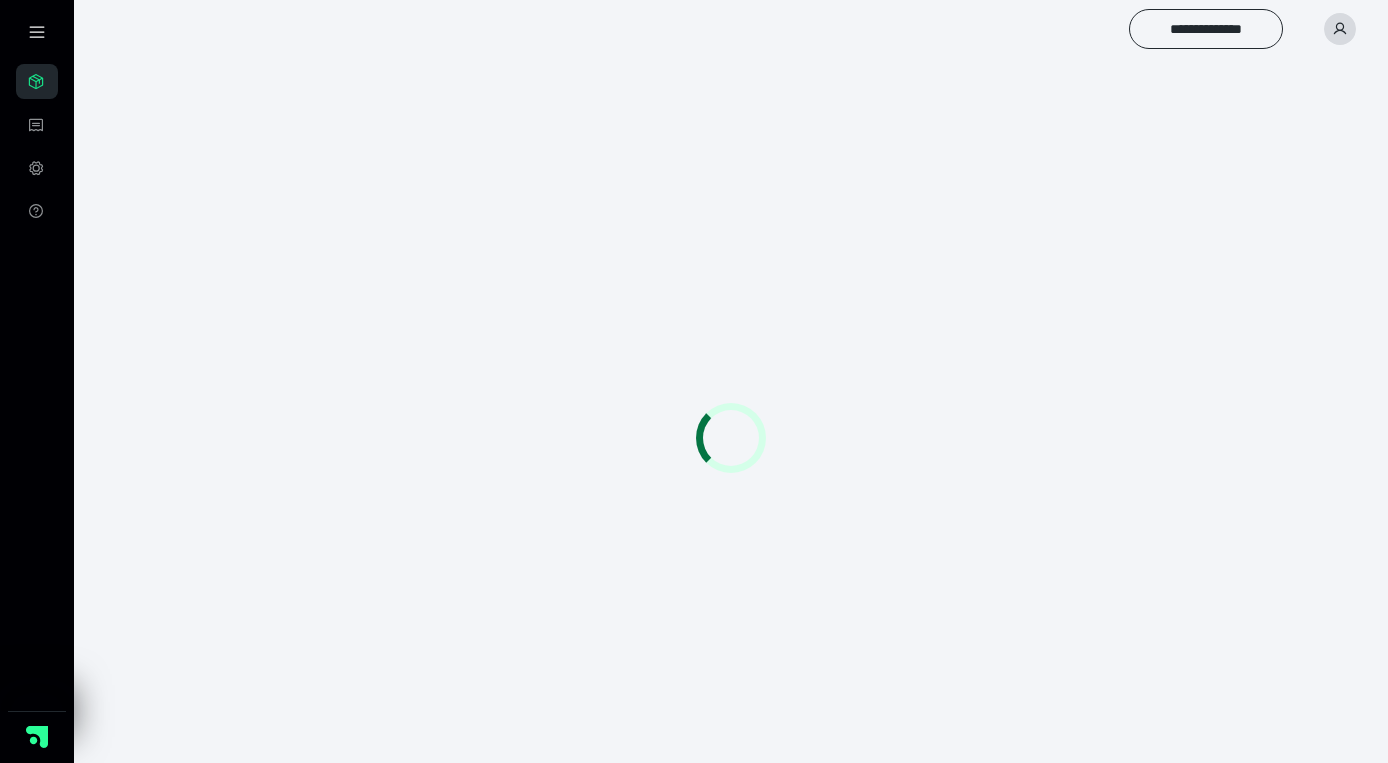 scroll, scrollTop: 0, scrollLeft: 0, axis: both 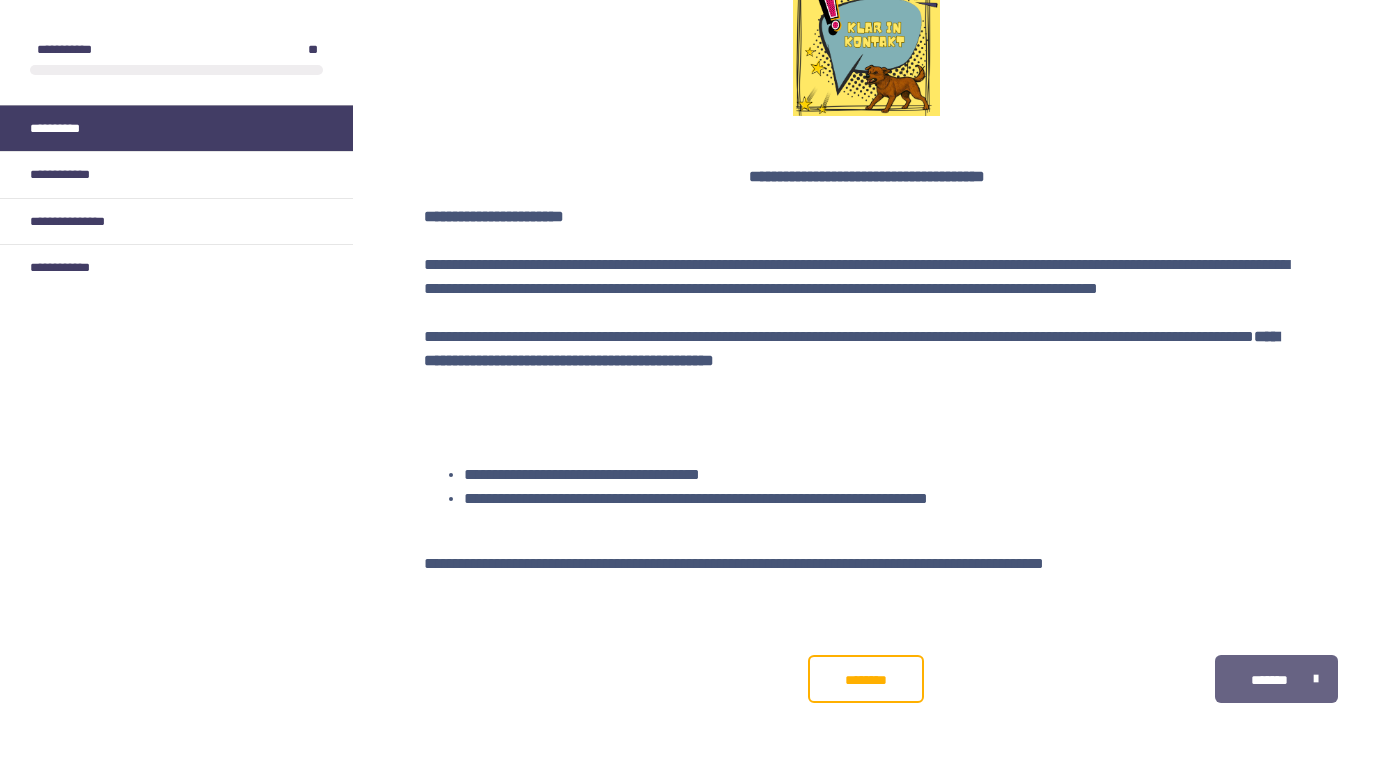 click on "*******" at bounding box center [1276, 679] 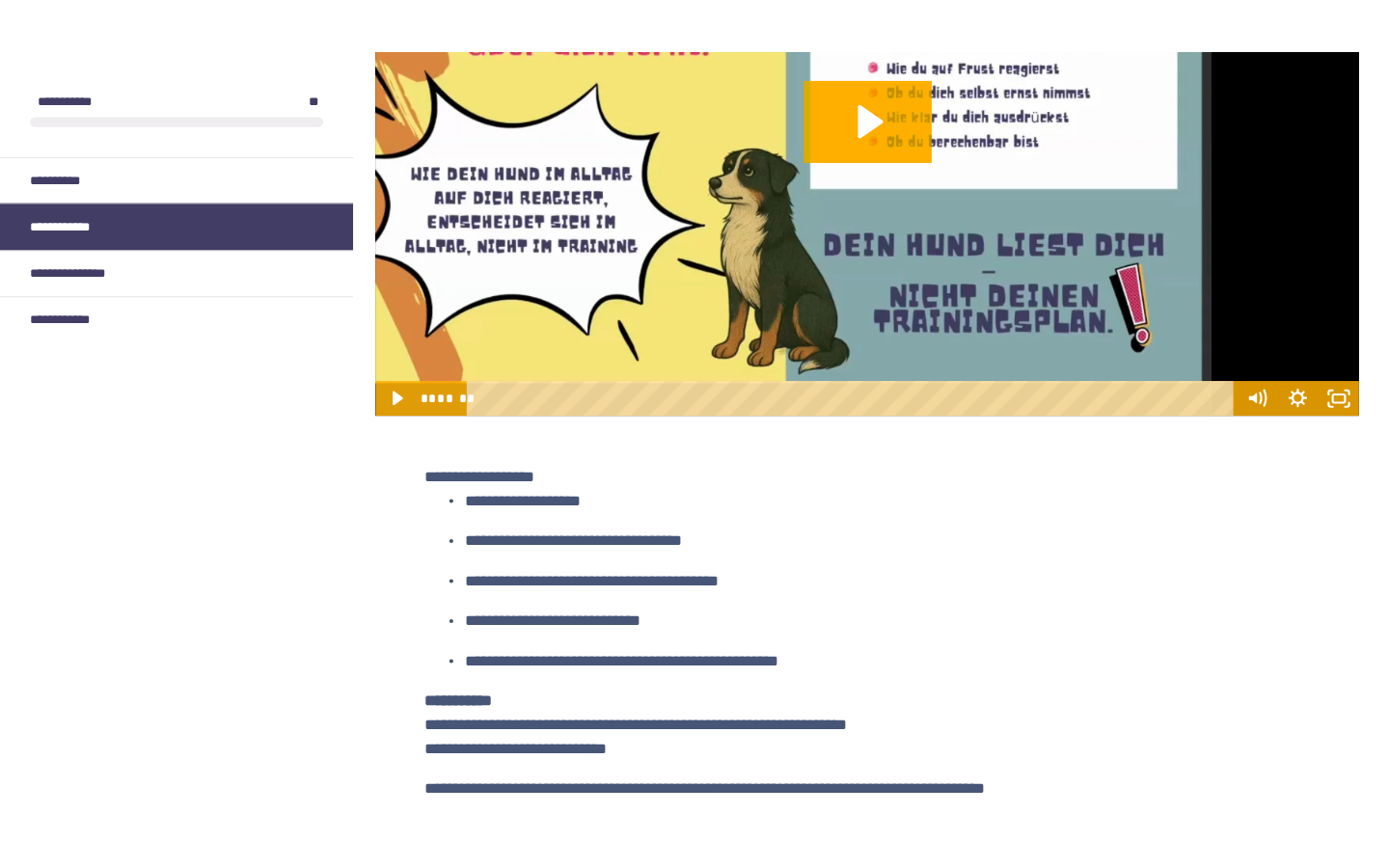 scroll, scrollTop: 1076, scrollLeft: 0, axis: vertical 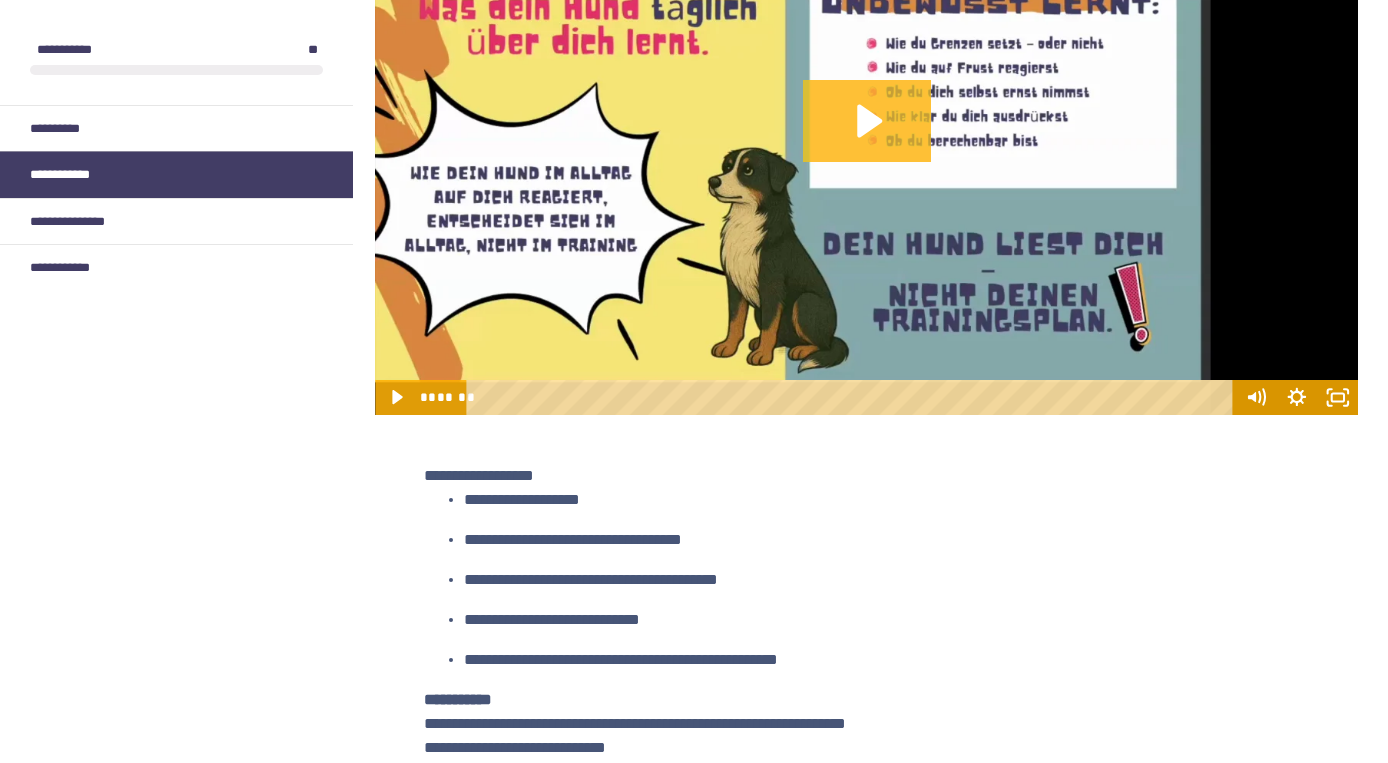 click 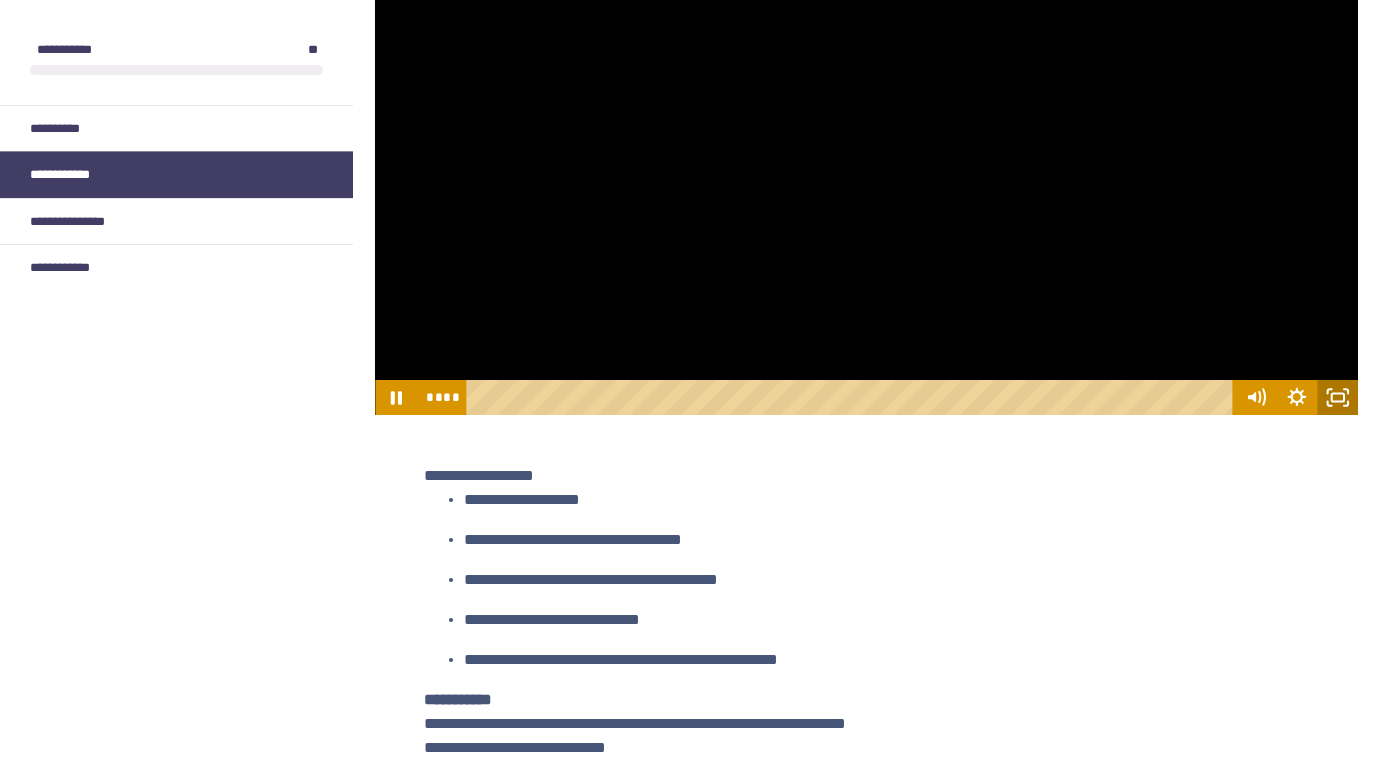 click 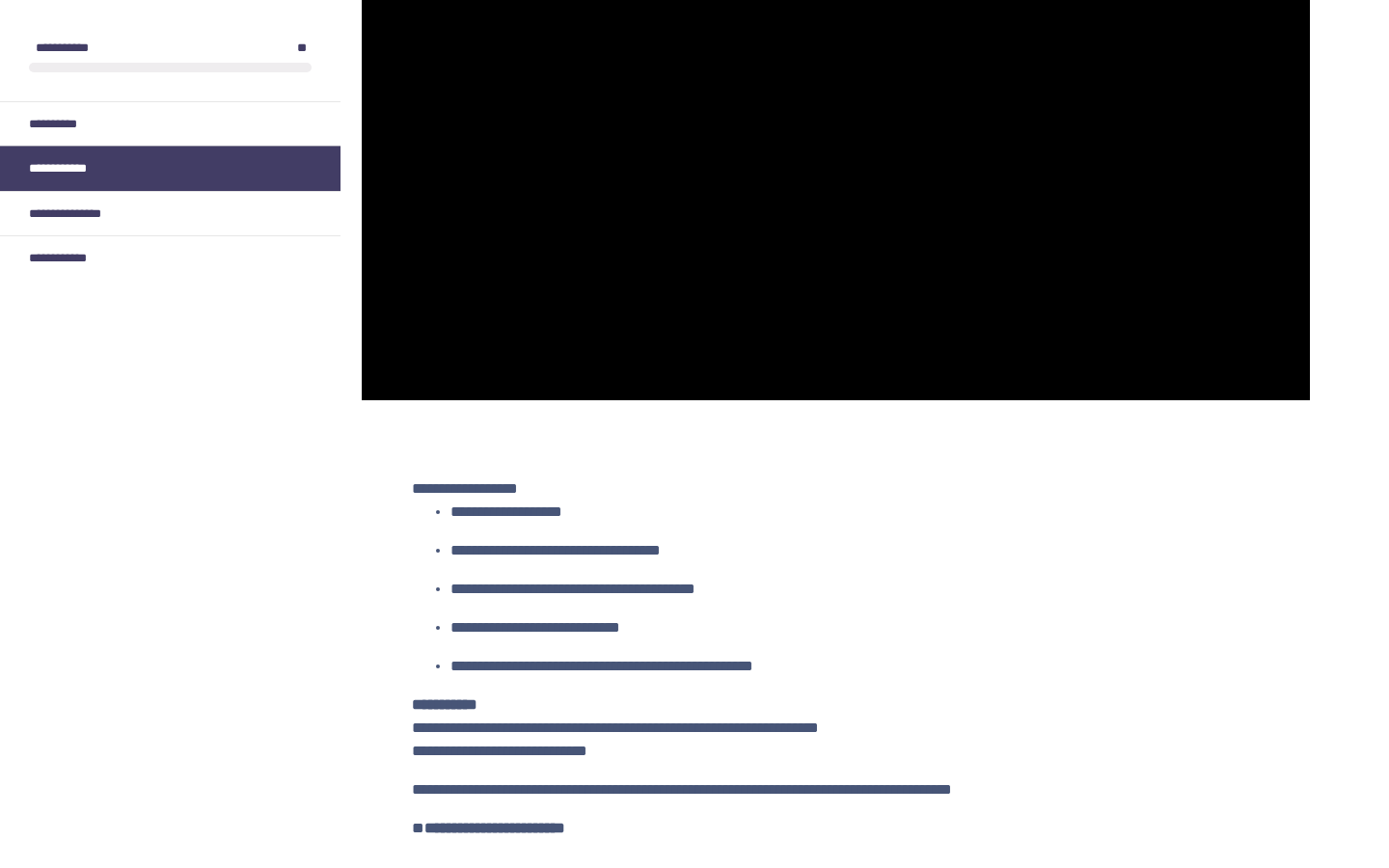 type 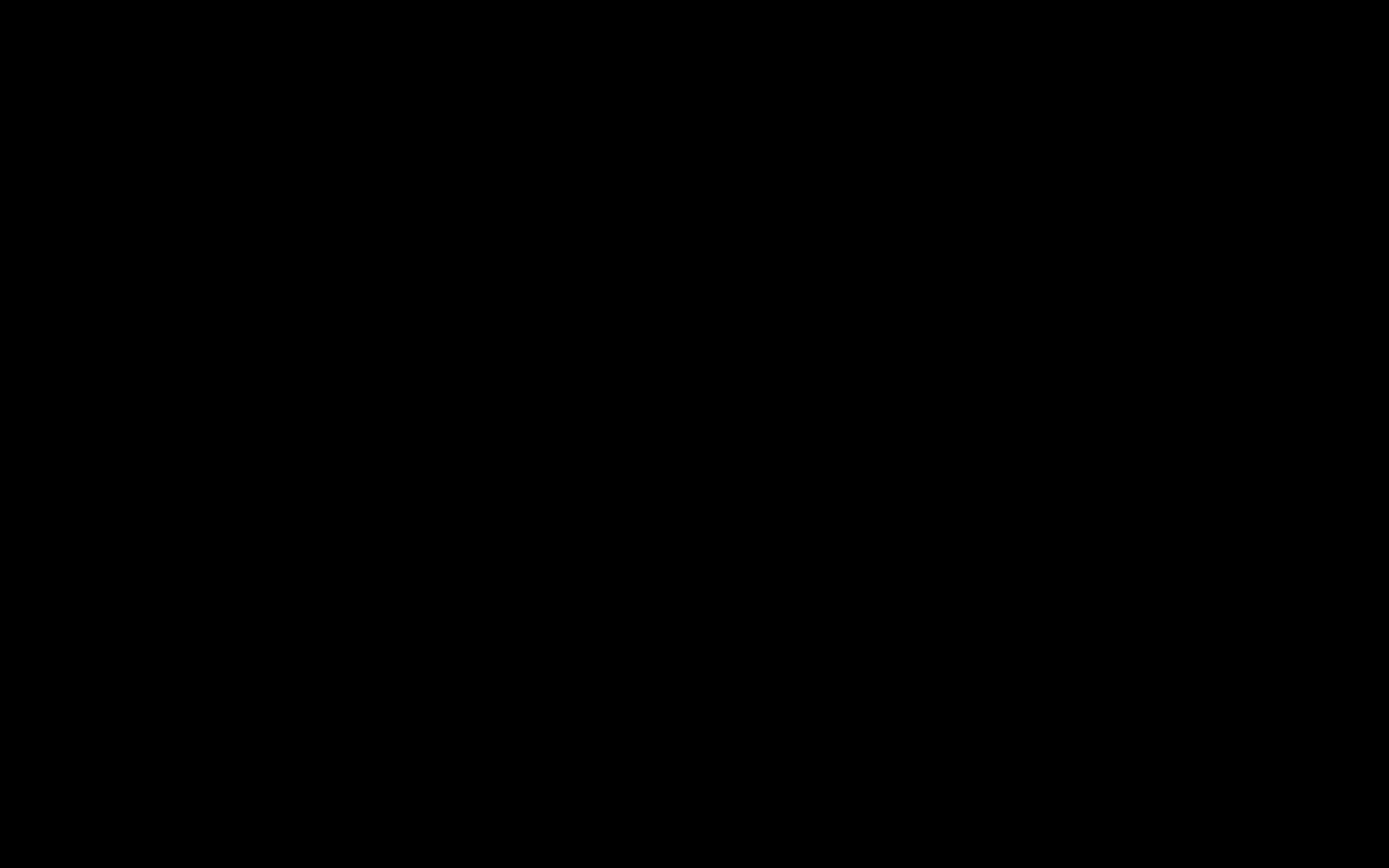 click at bounding box center (1364, 847) 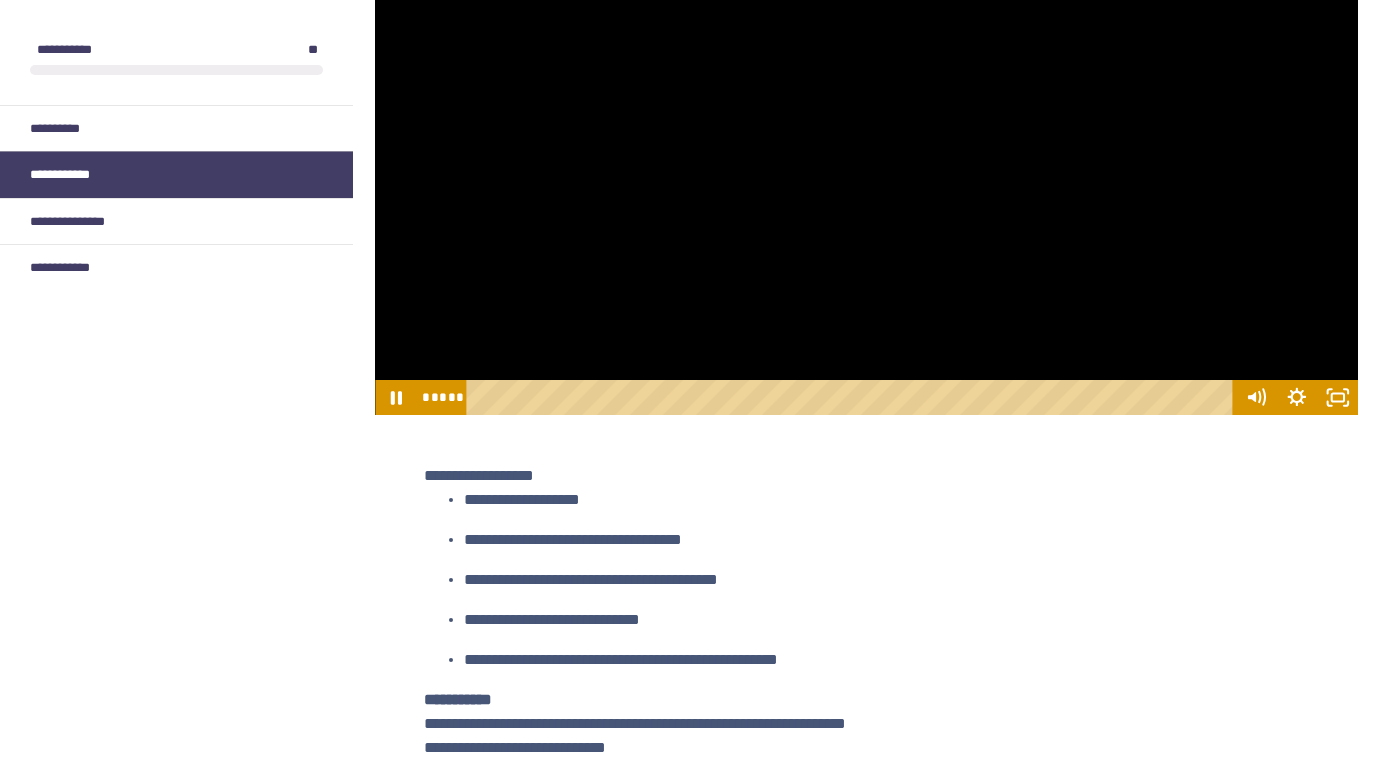 click at bounding box center [866, 138] 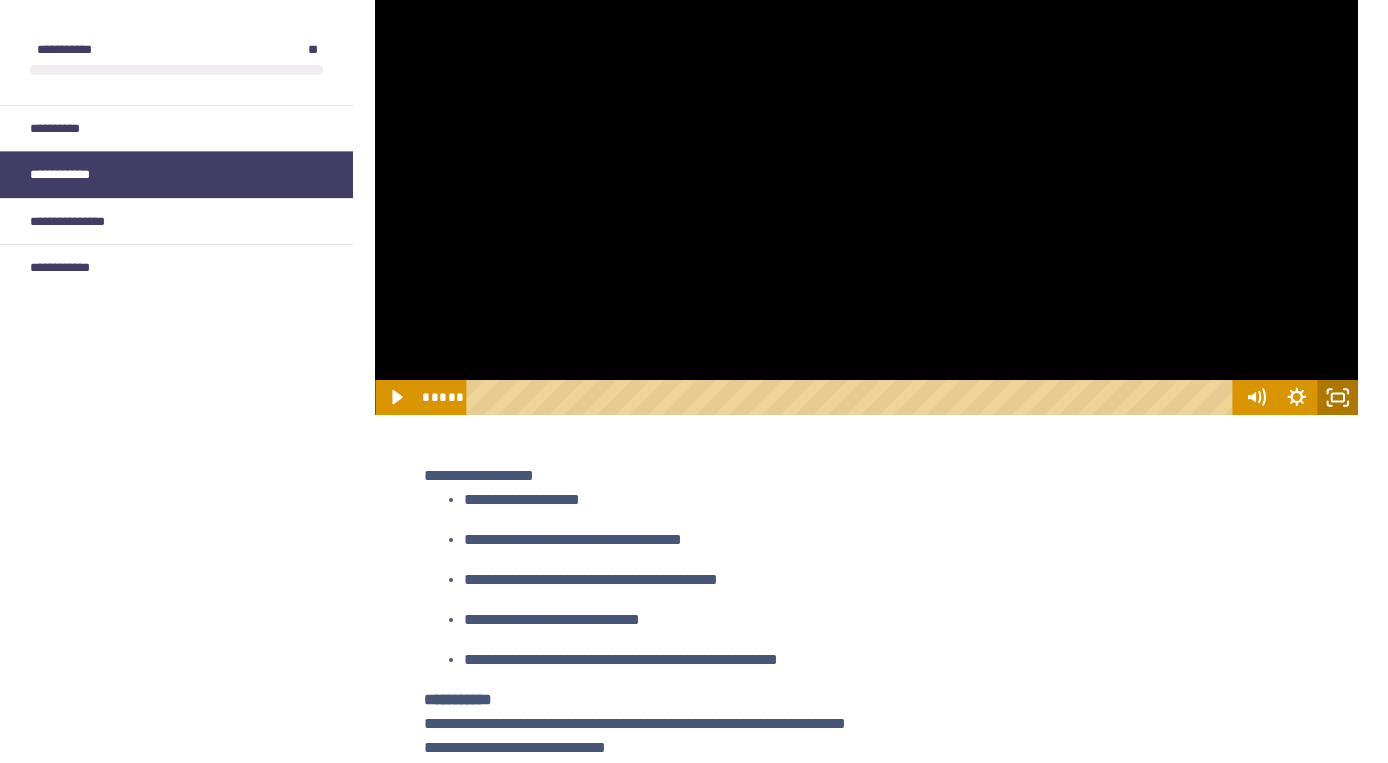 click 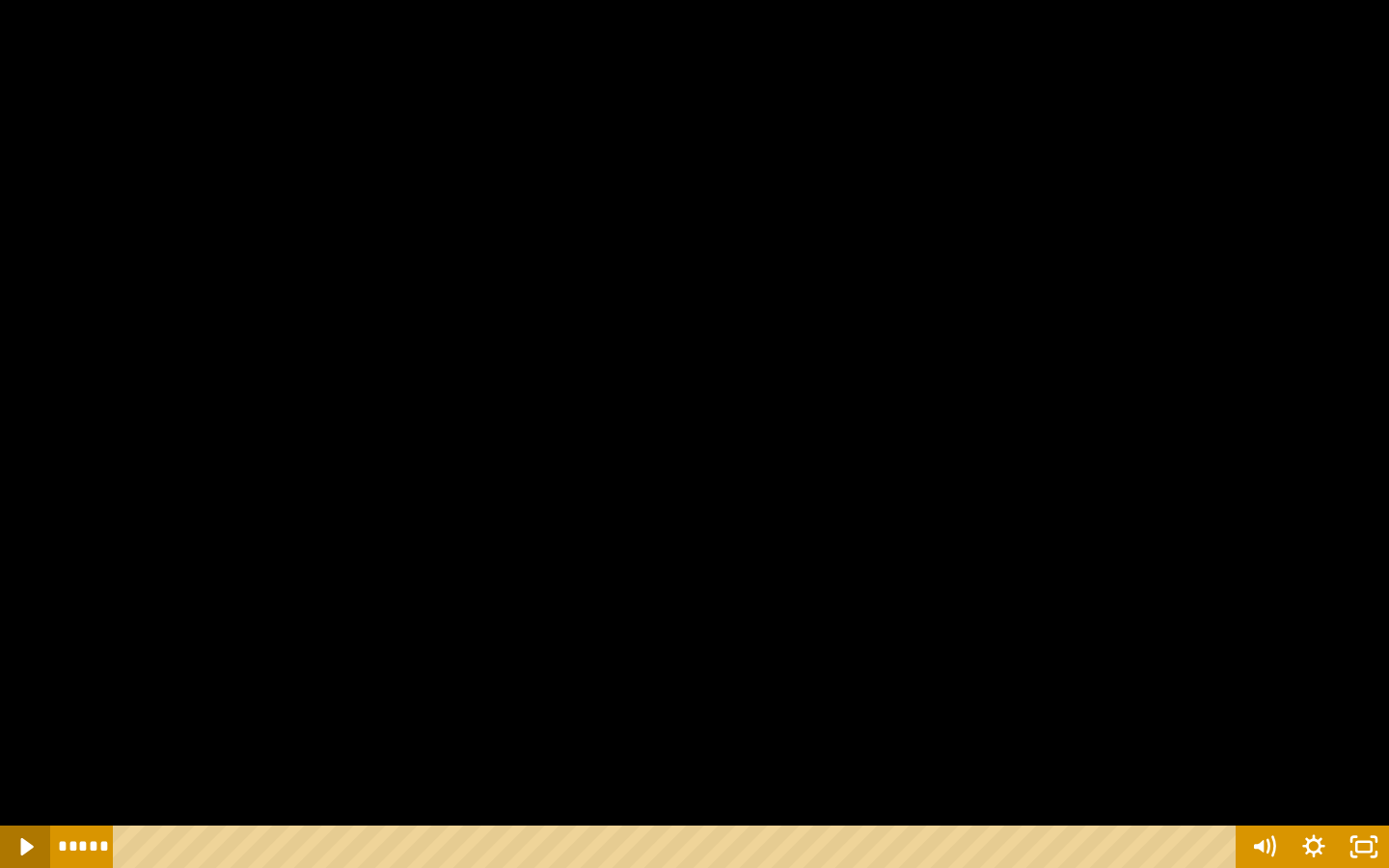click 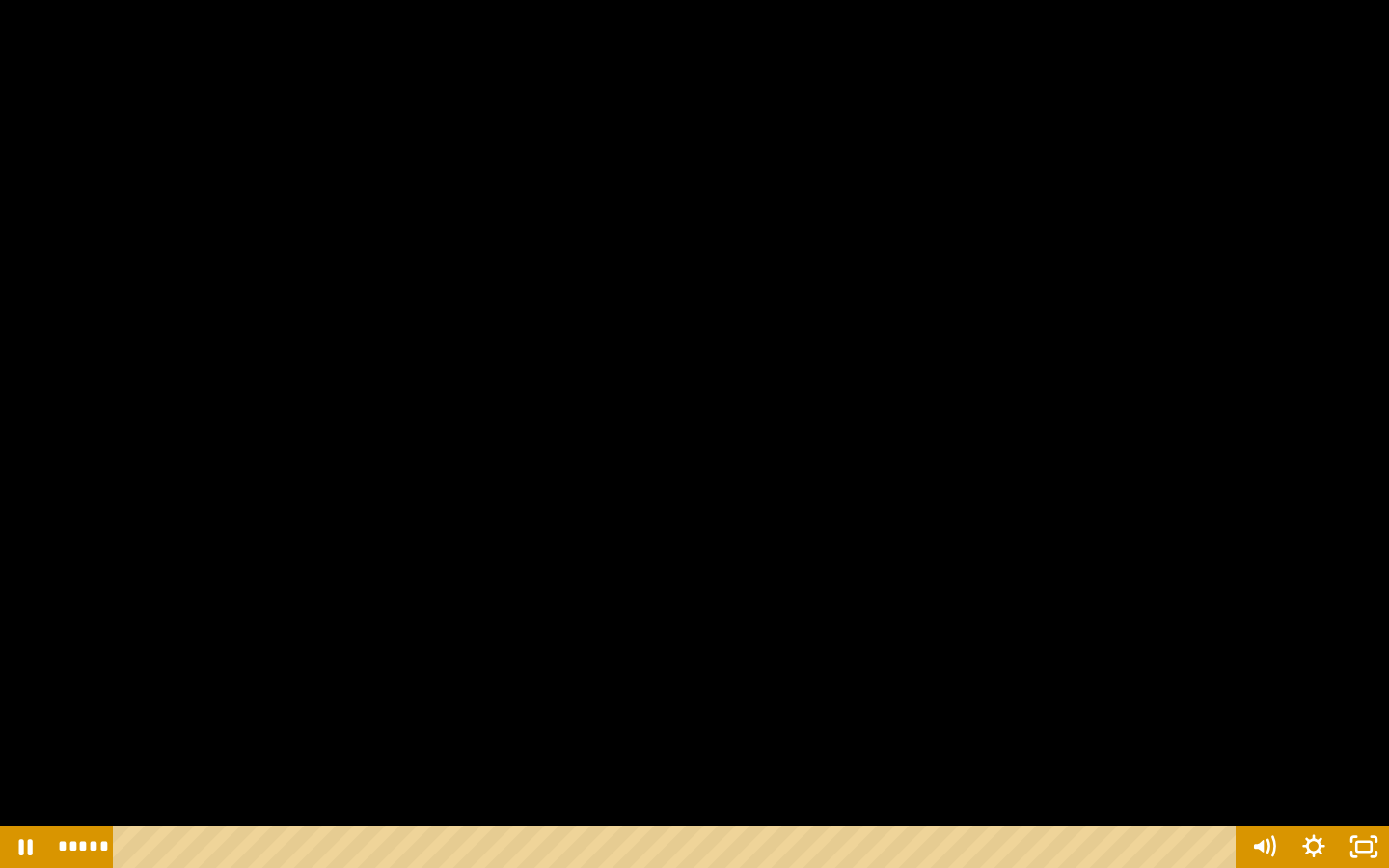 click at bounding box center (694, 434) 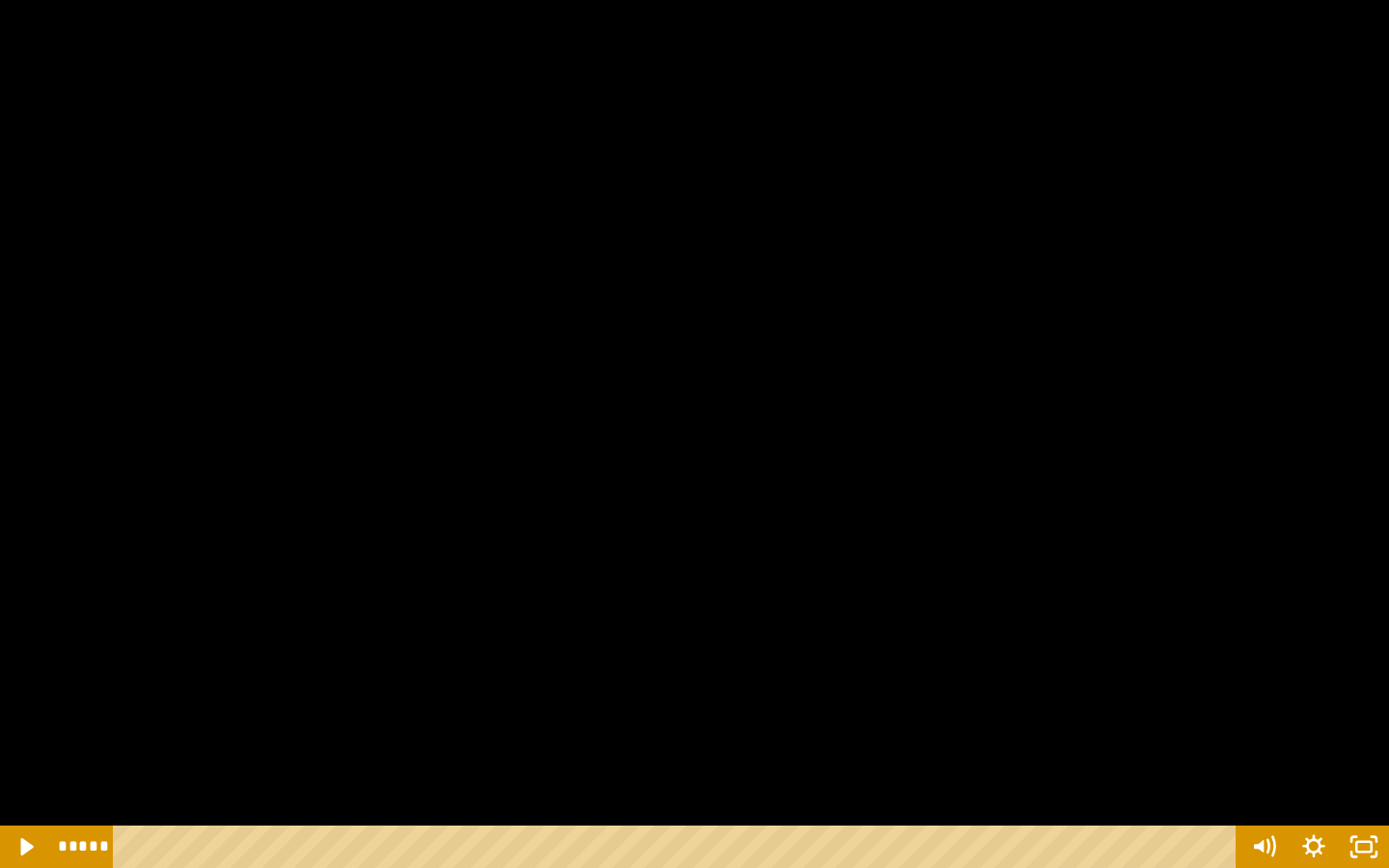type 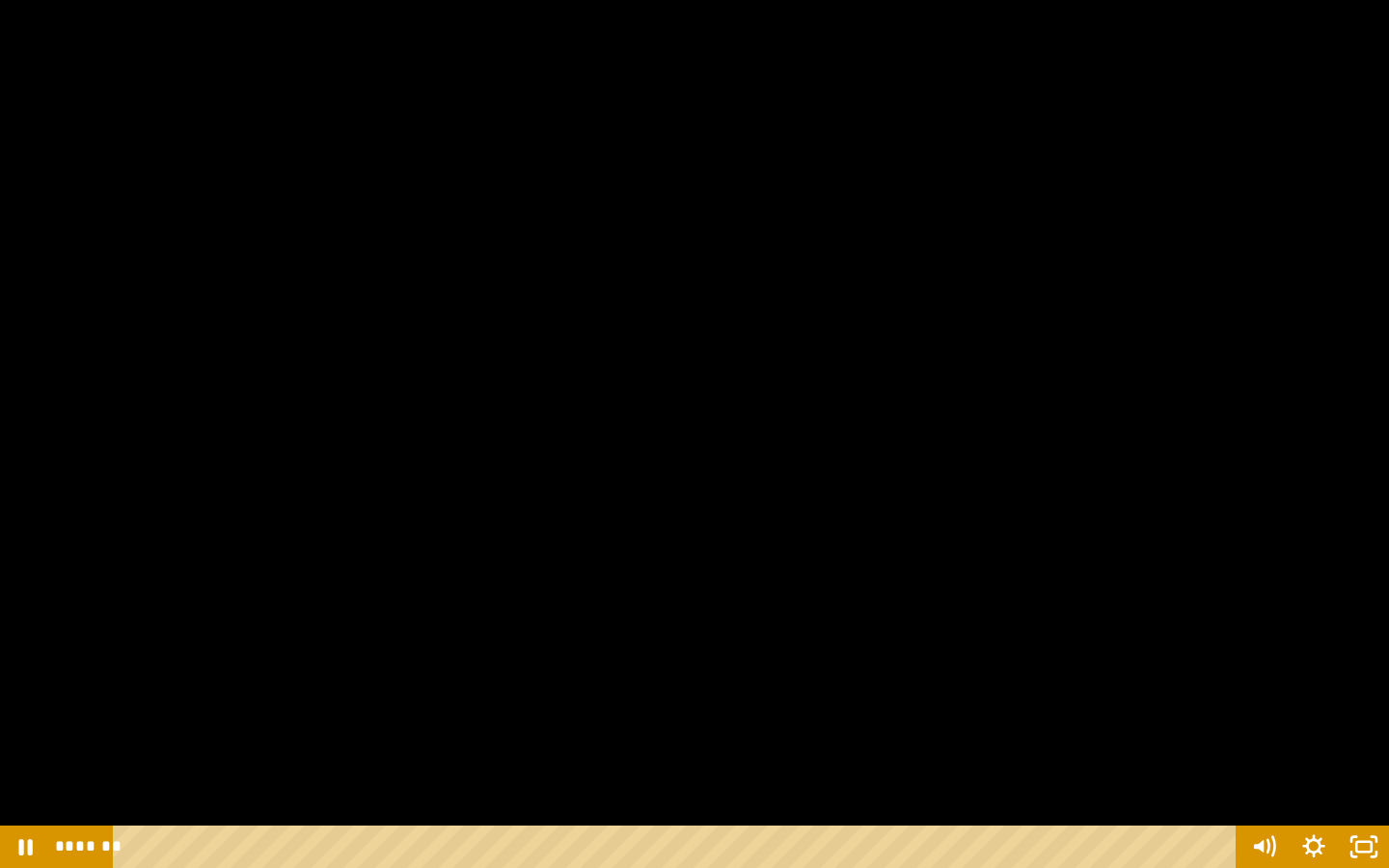 click at bounding box center [694, 434] 